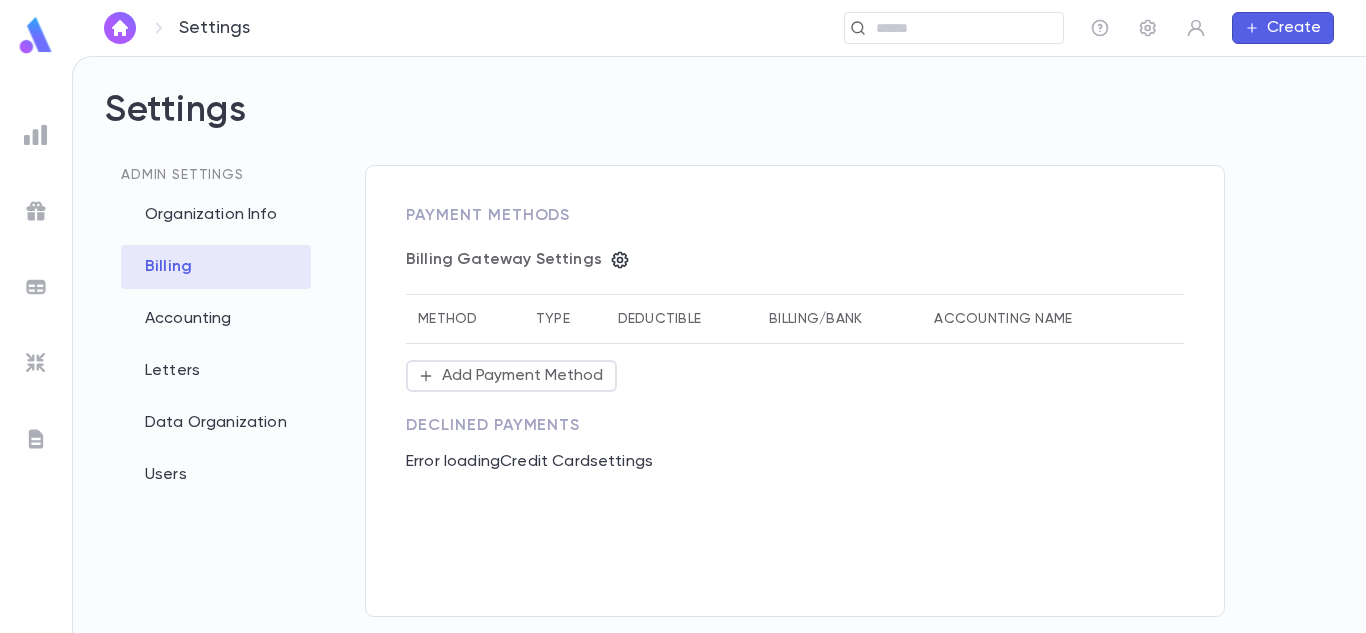 scroll, scrollTop: 0, scrollLeft: 0, axis: both 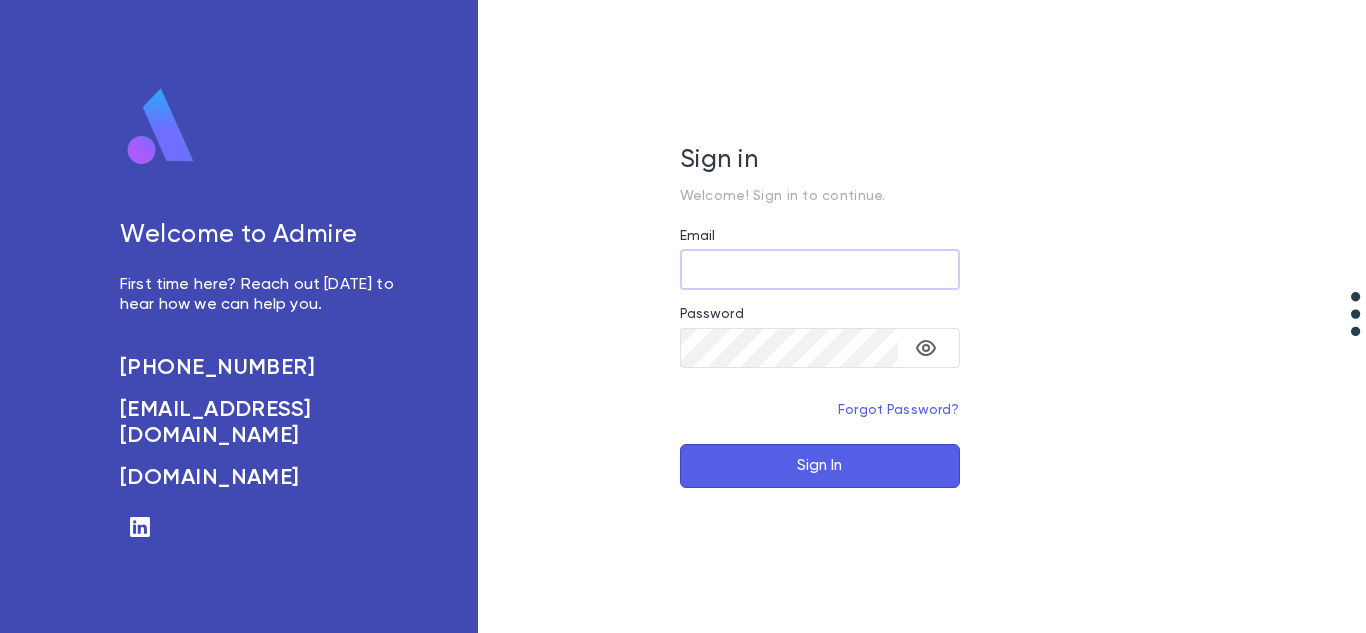 type on "**********" 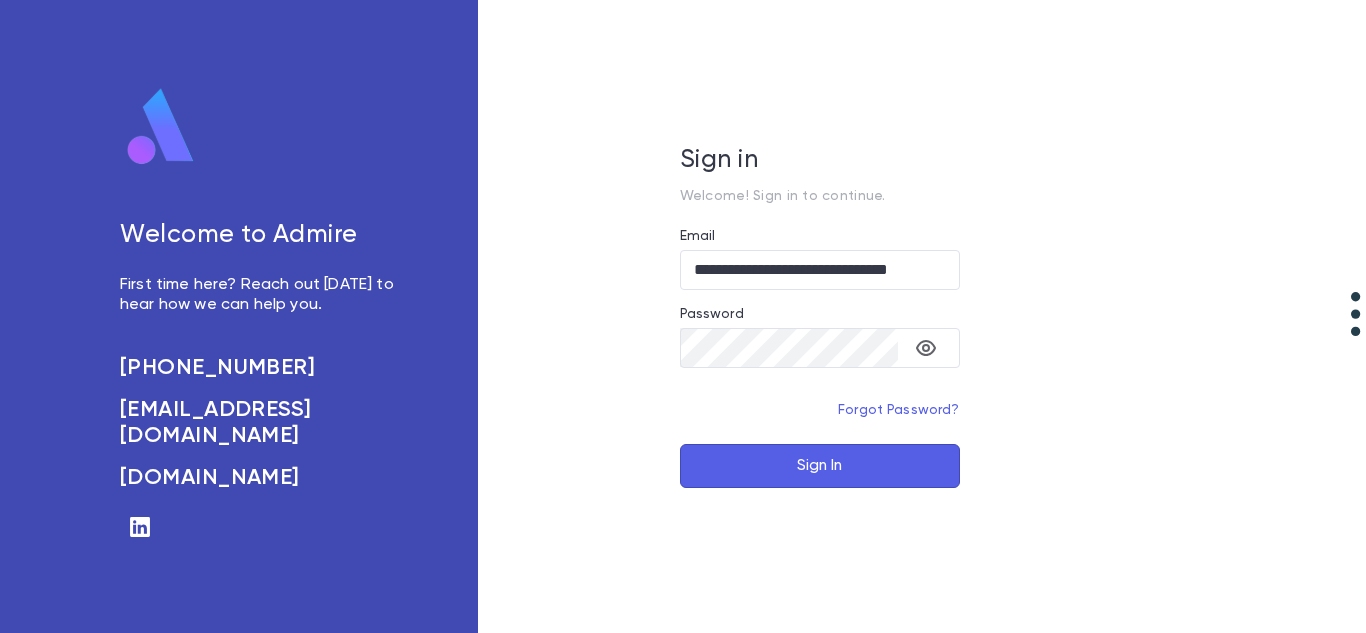 click on "Sign In" at bounding box center (820, 466) 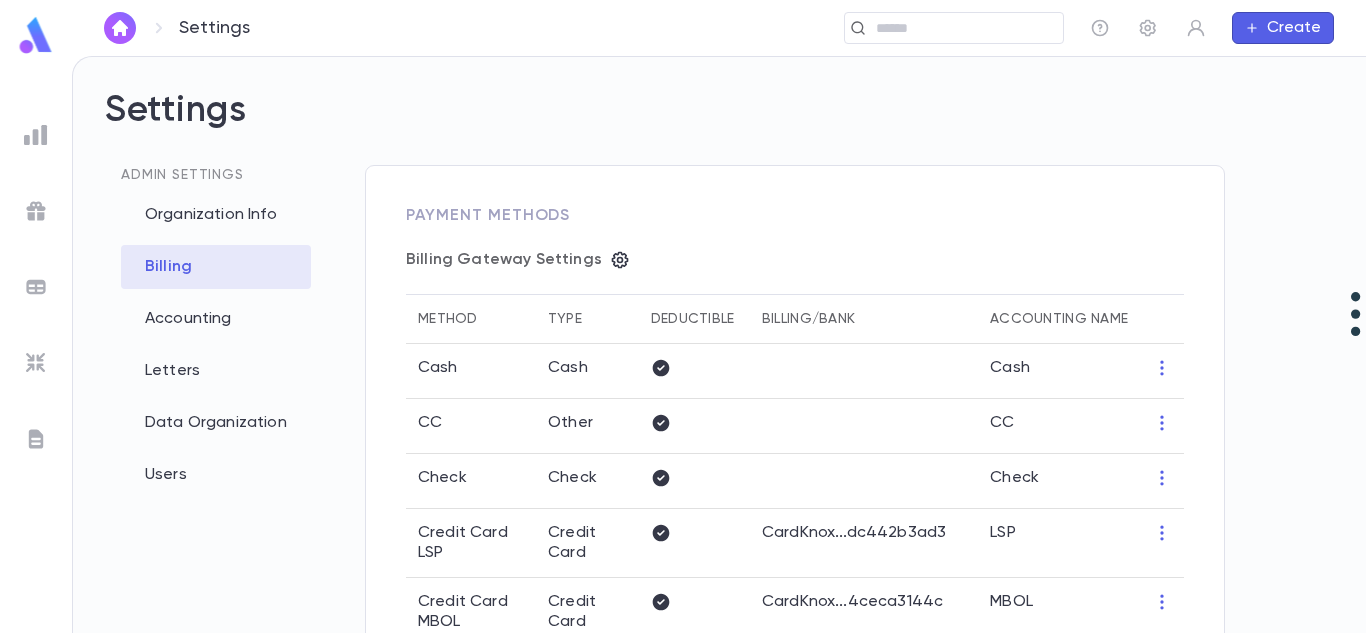 type on "**********" 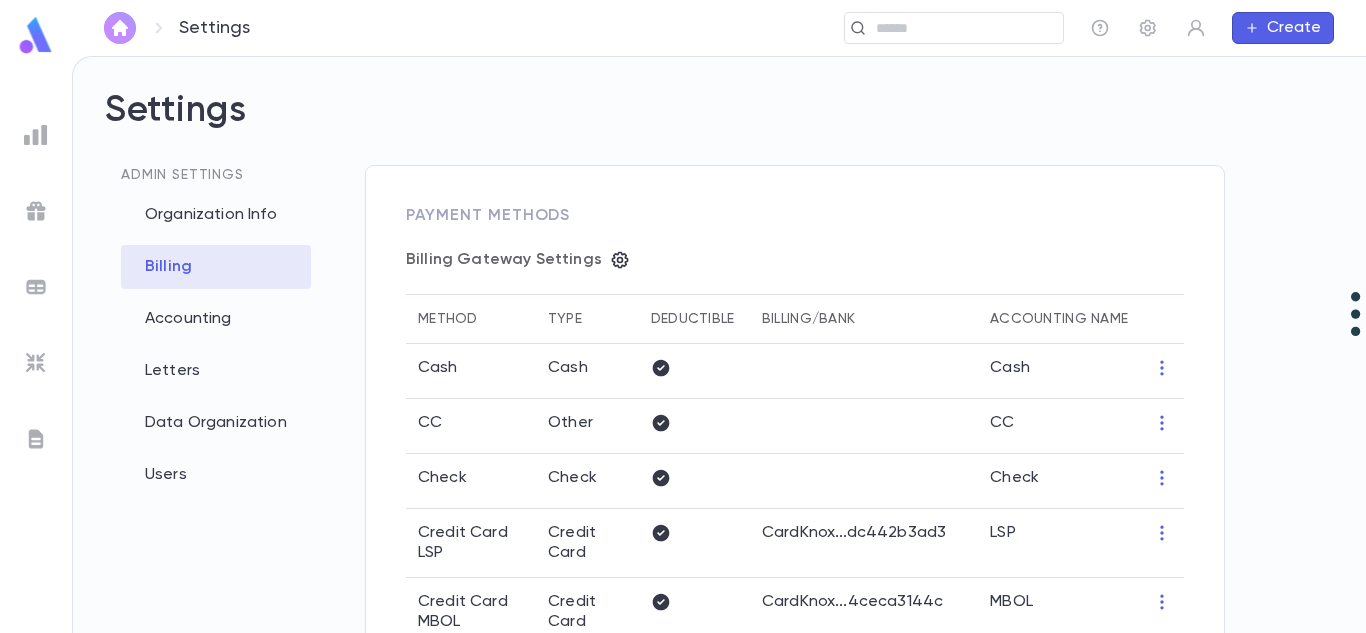 click at bounding box center [120, 28] 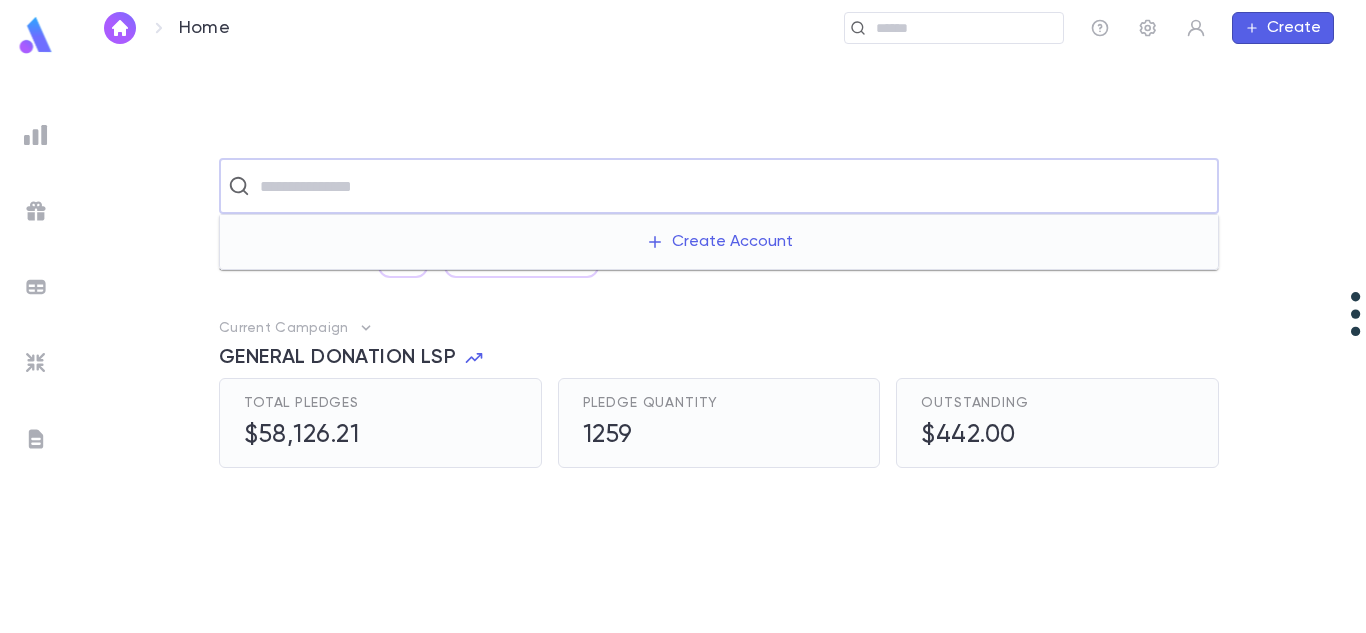 click at bounding box center (732, 186) 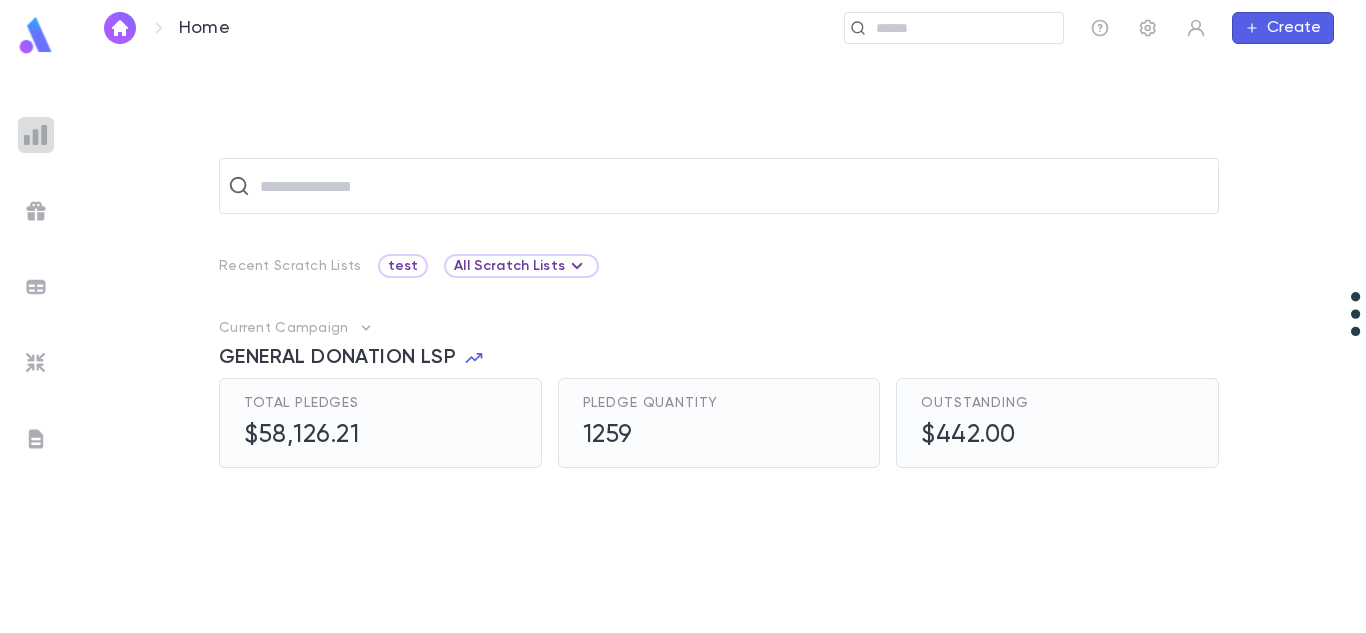 click at bounding box center (36, 135) 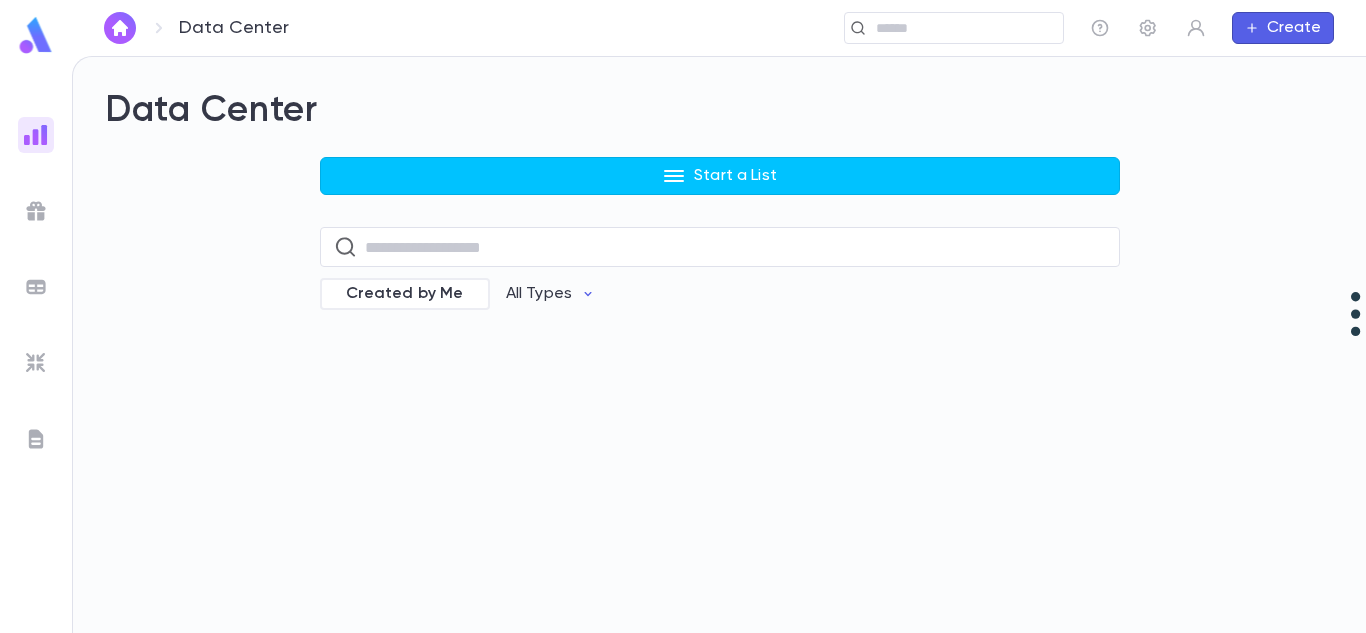 click on "Start a List ​ Created by Me All Types" at bounding box center [719, 247] 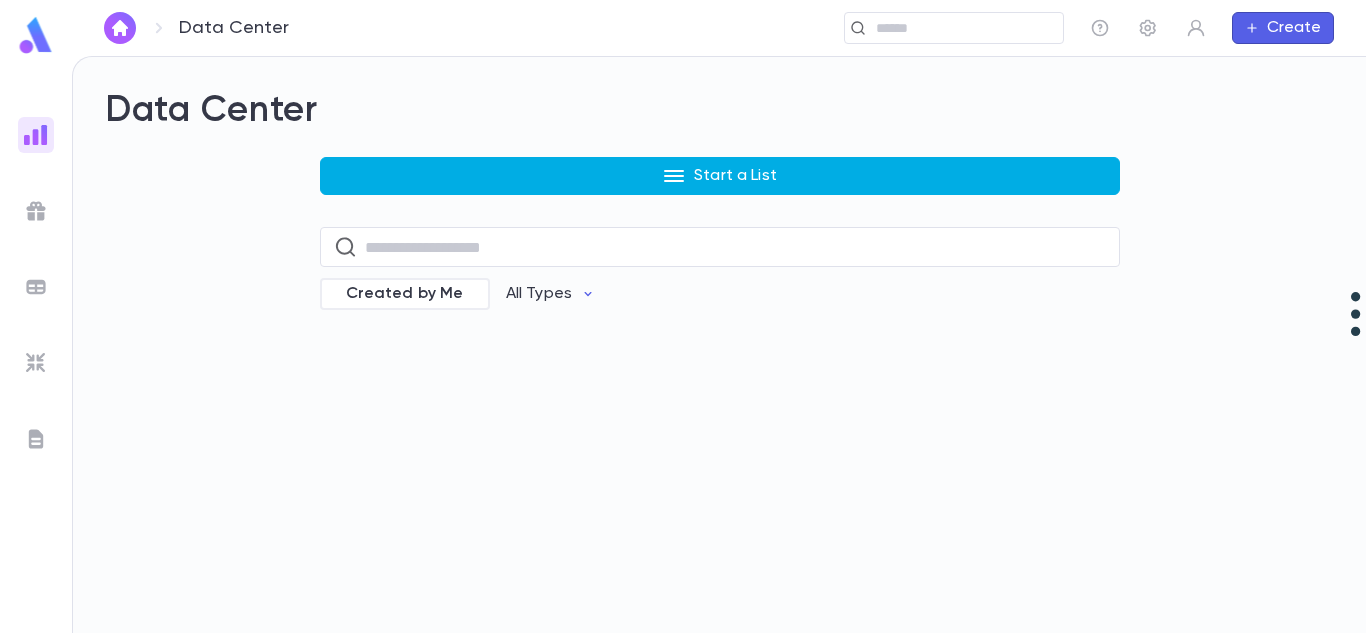 click on "Start a List" at bounding box center [720, 176] 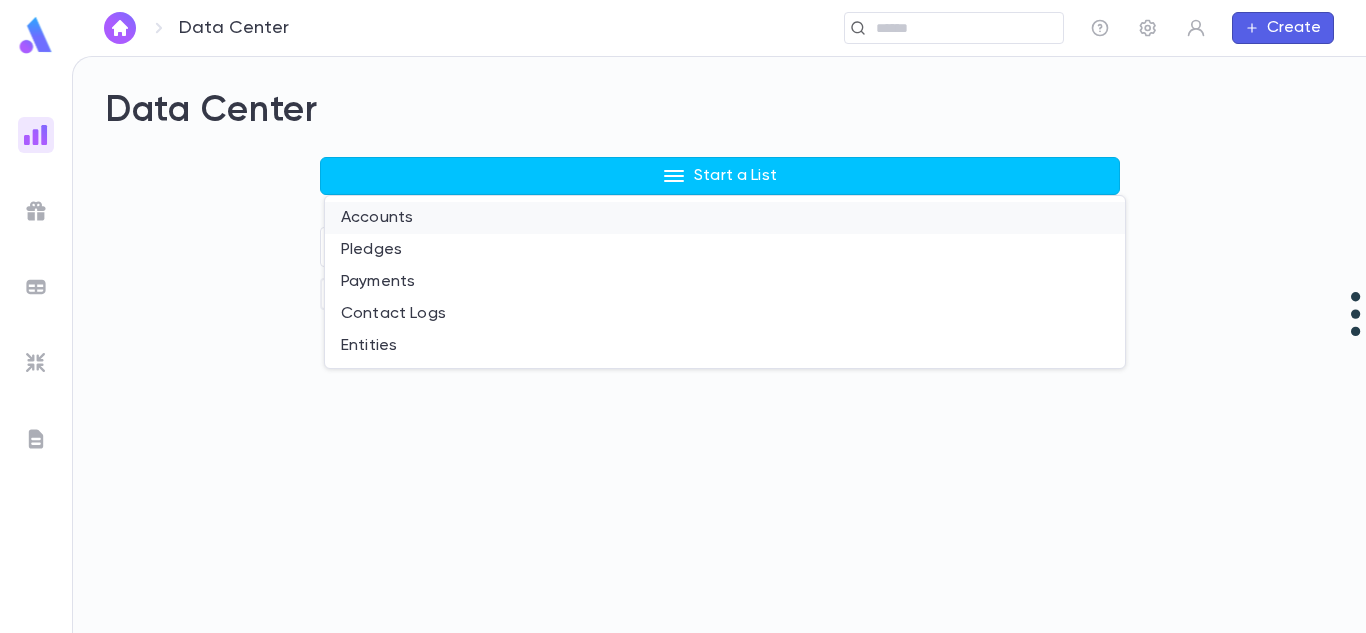 click on "Accounts" at bounding box center [725, 218] 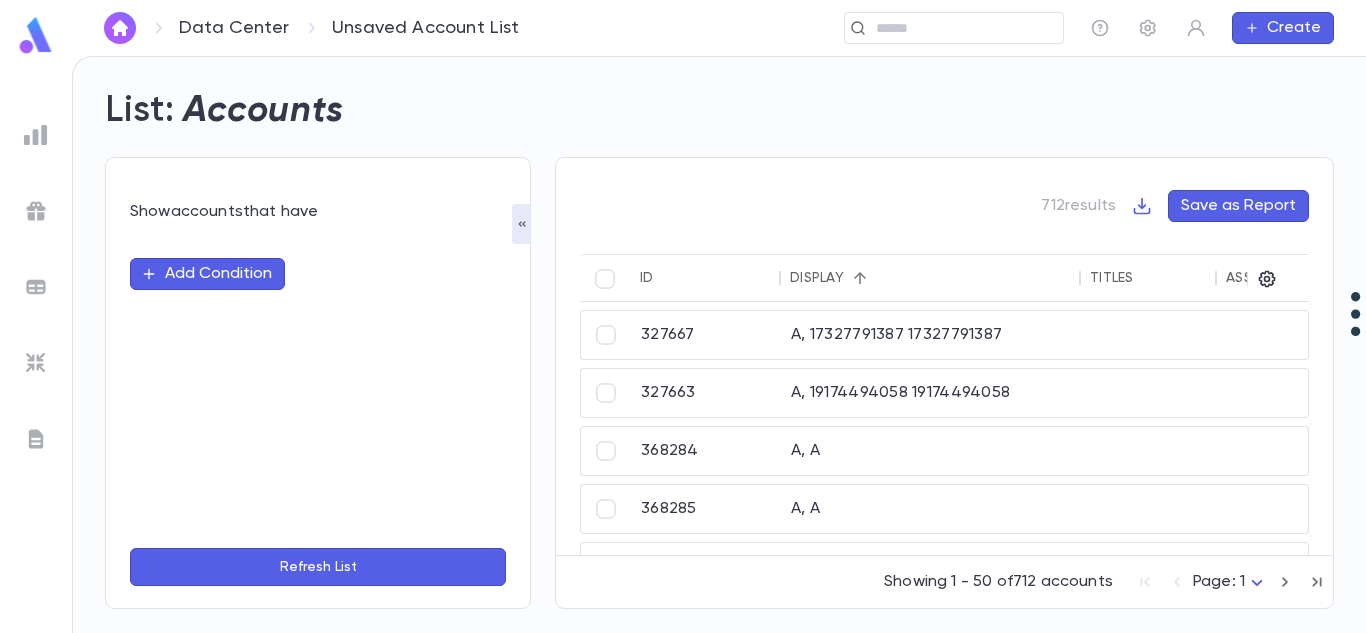 click on "Add Condition" at bounding box center [207, 274] 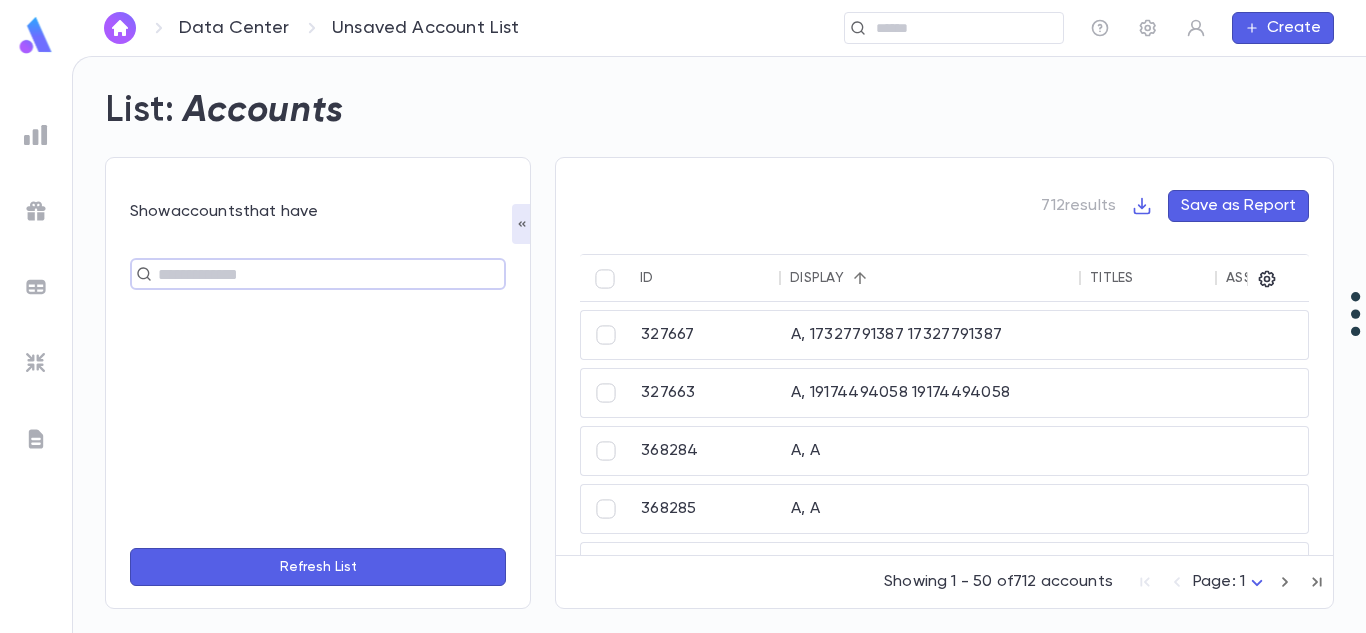 click at bounding box center [309, 274] 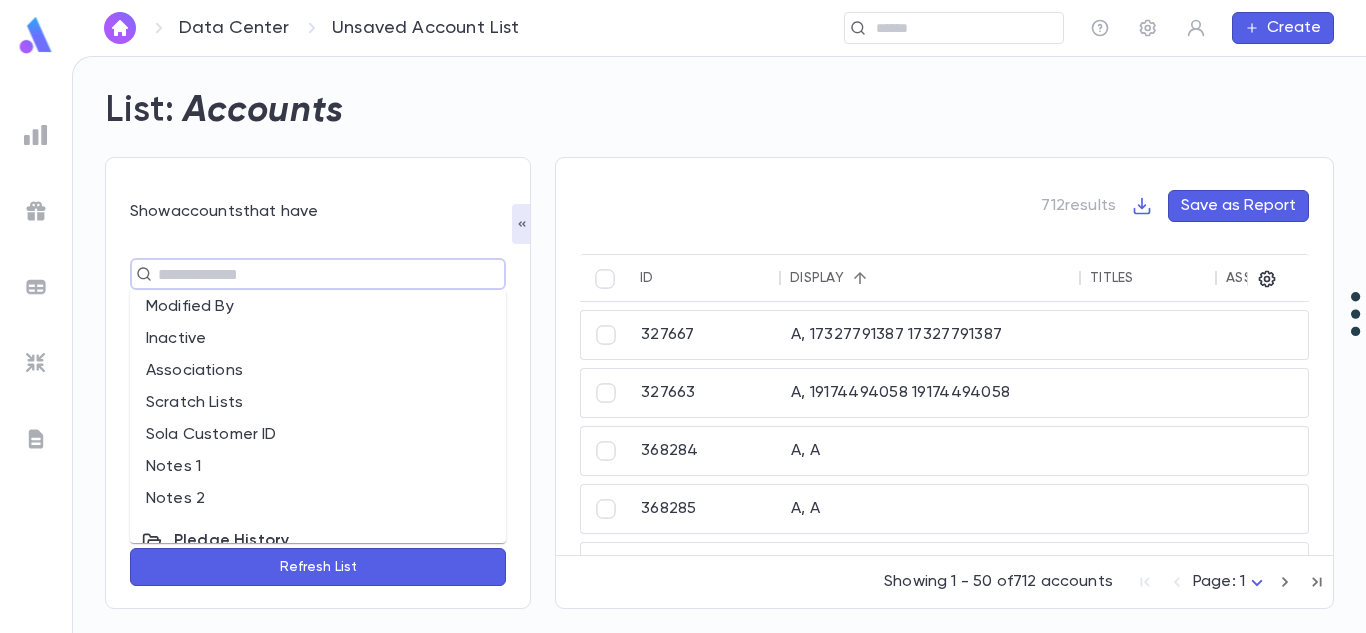 scroll, scrollTop: 902, scrollLeft: 0, axis: vertical 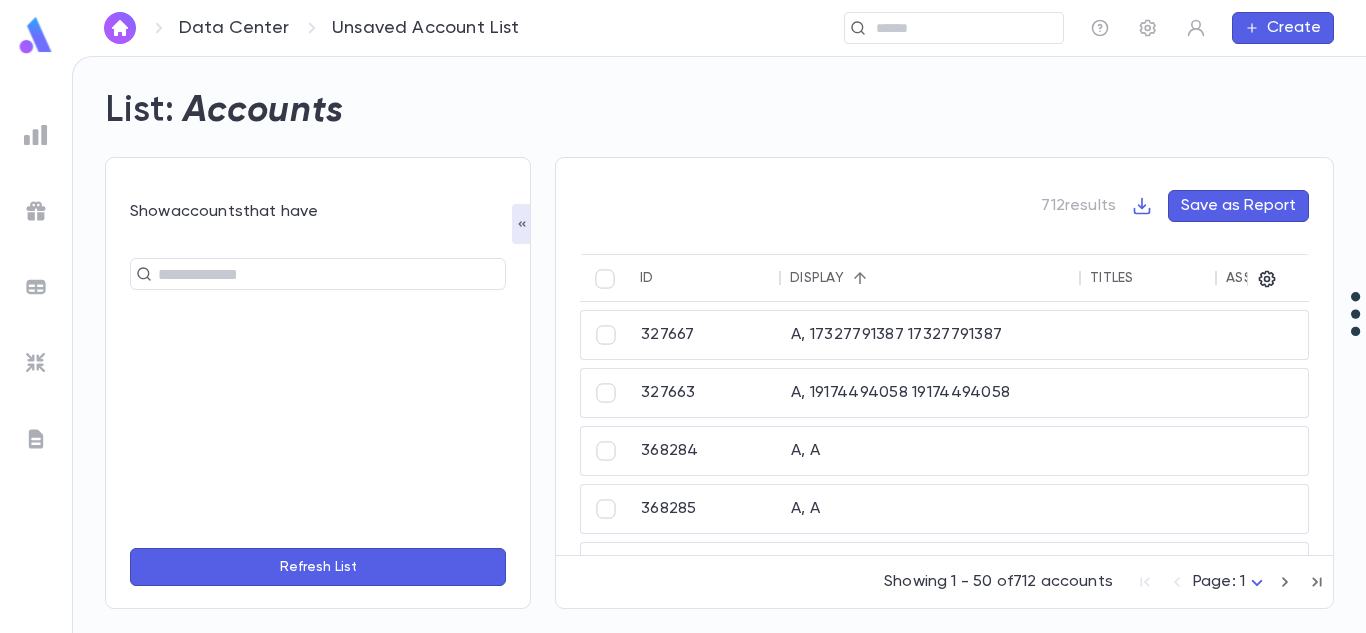 click 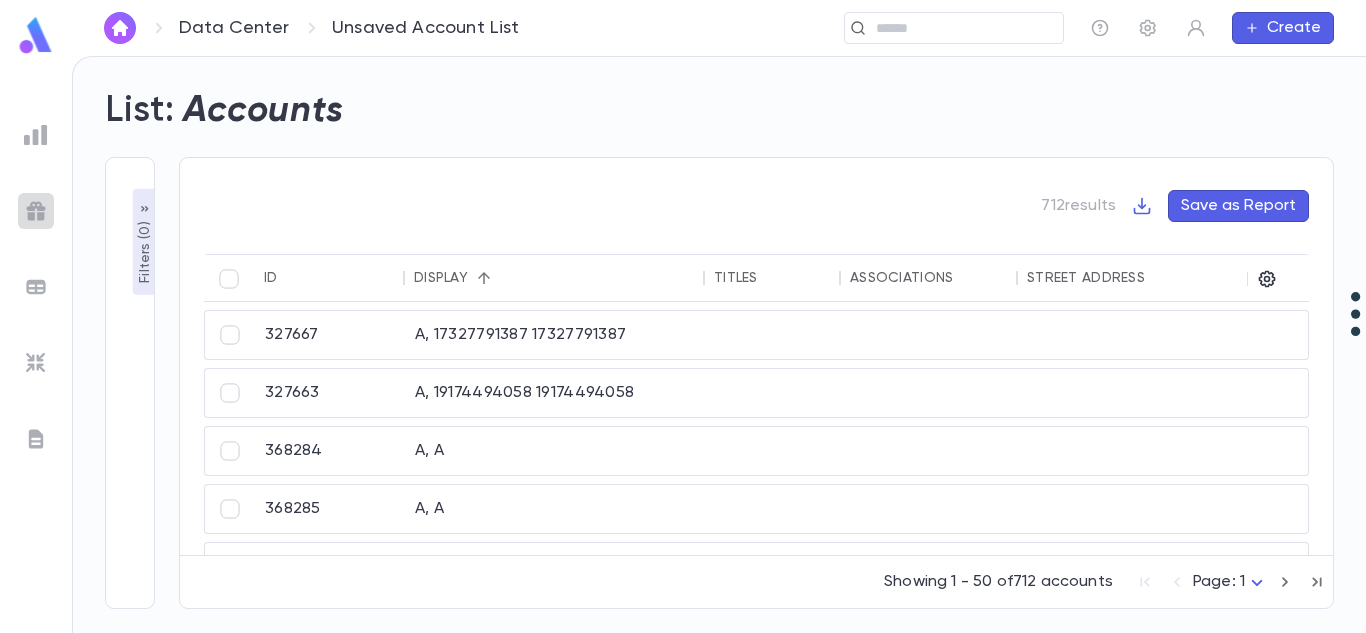 click at bounding box center [36, 211] 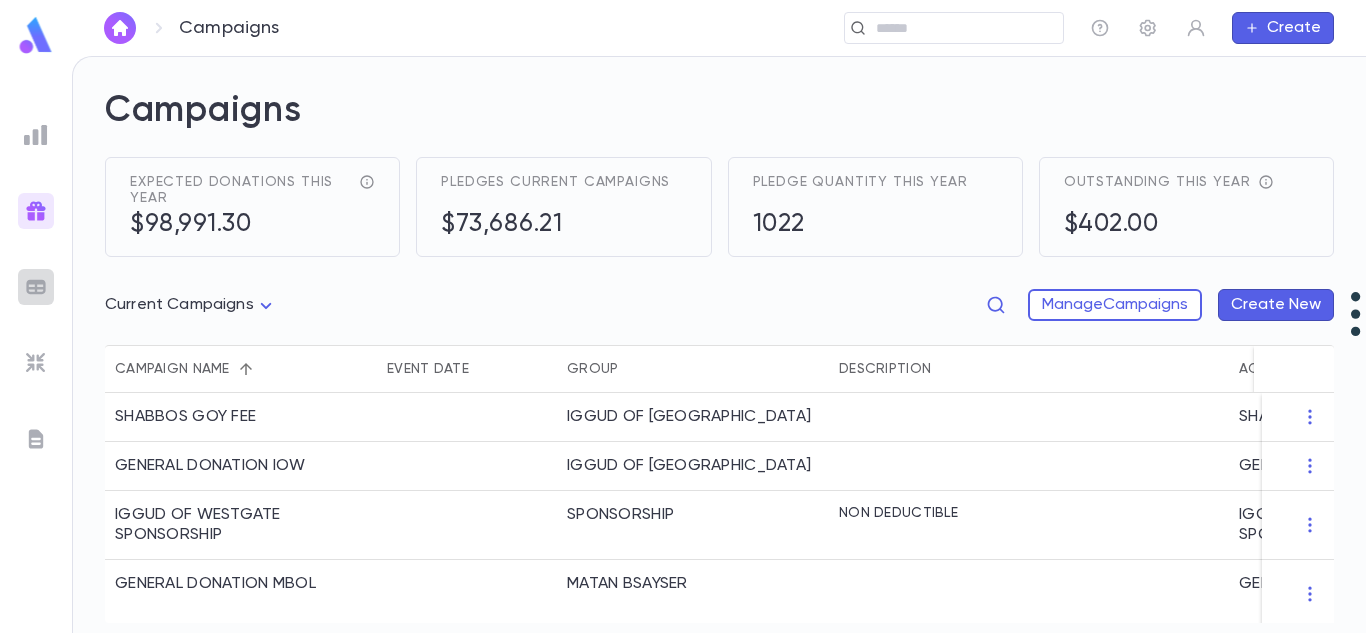 click at bounding box center (36, 287) 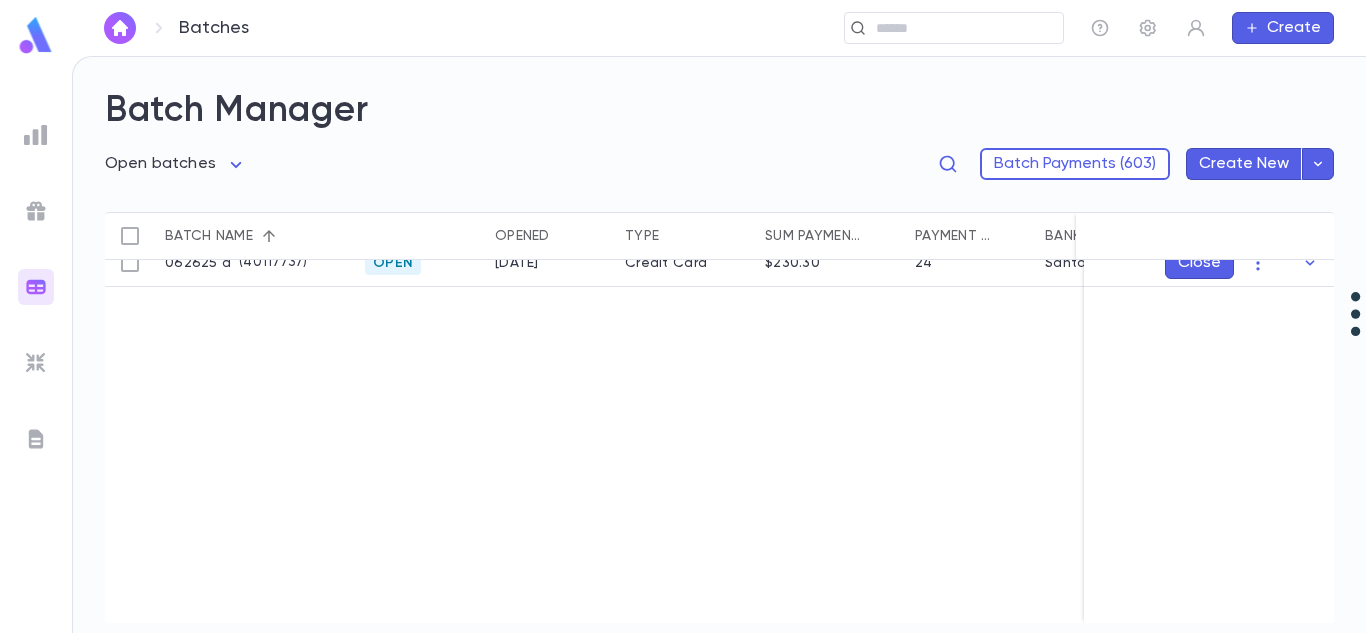 scroll, scrollTop: 0, scrollLeft: 0, axis: both 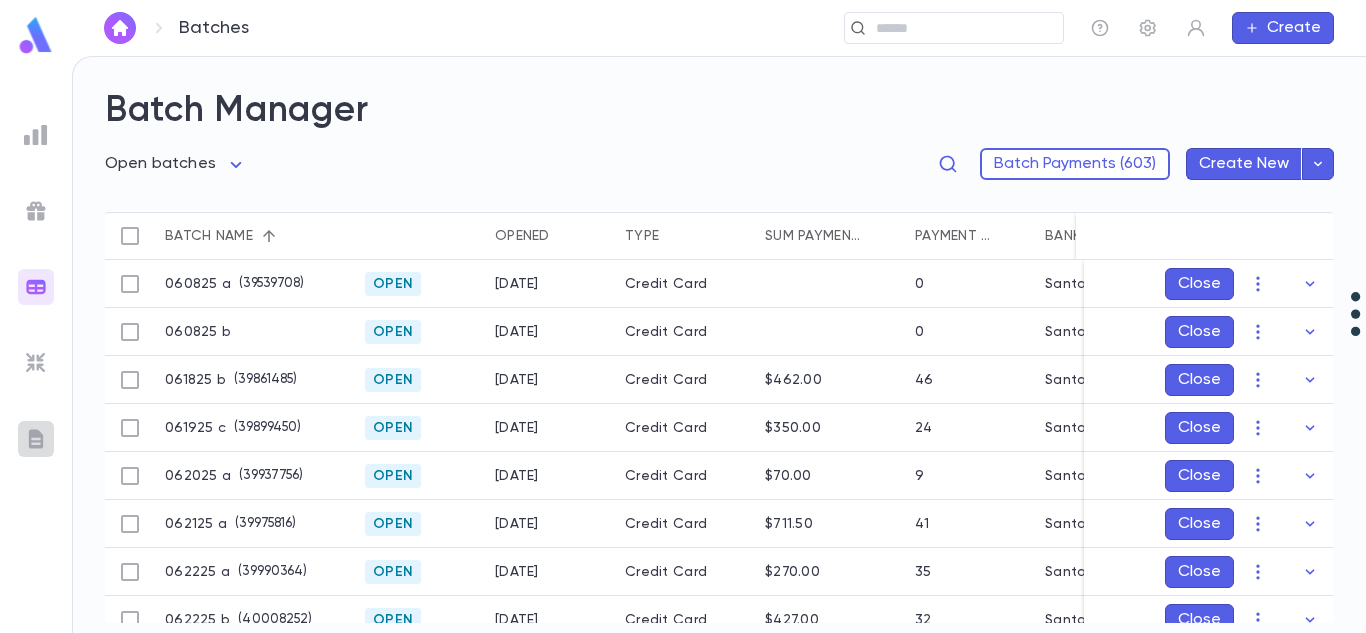 click at bounding box center (36, 439) 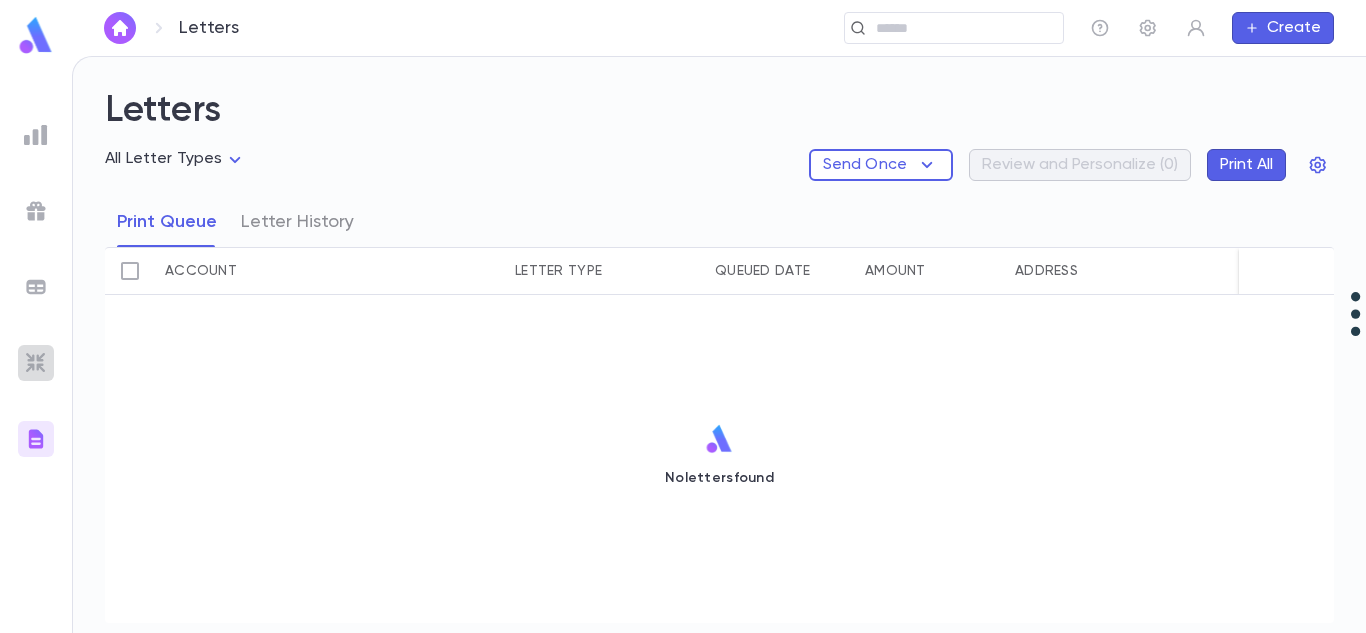 click at bounding box center (36, 363) 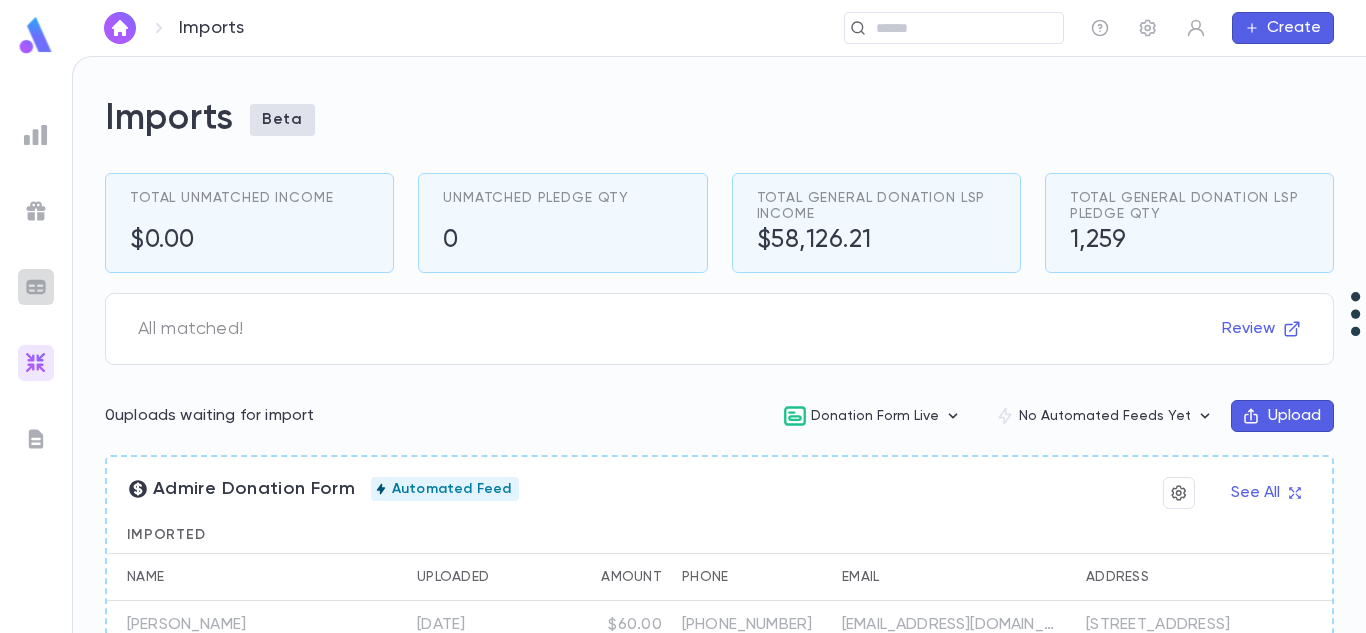 click at bounding box center [36, 287] 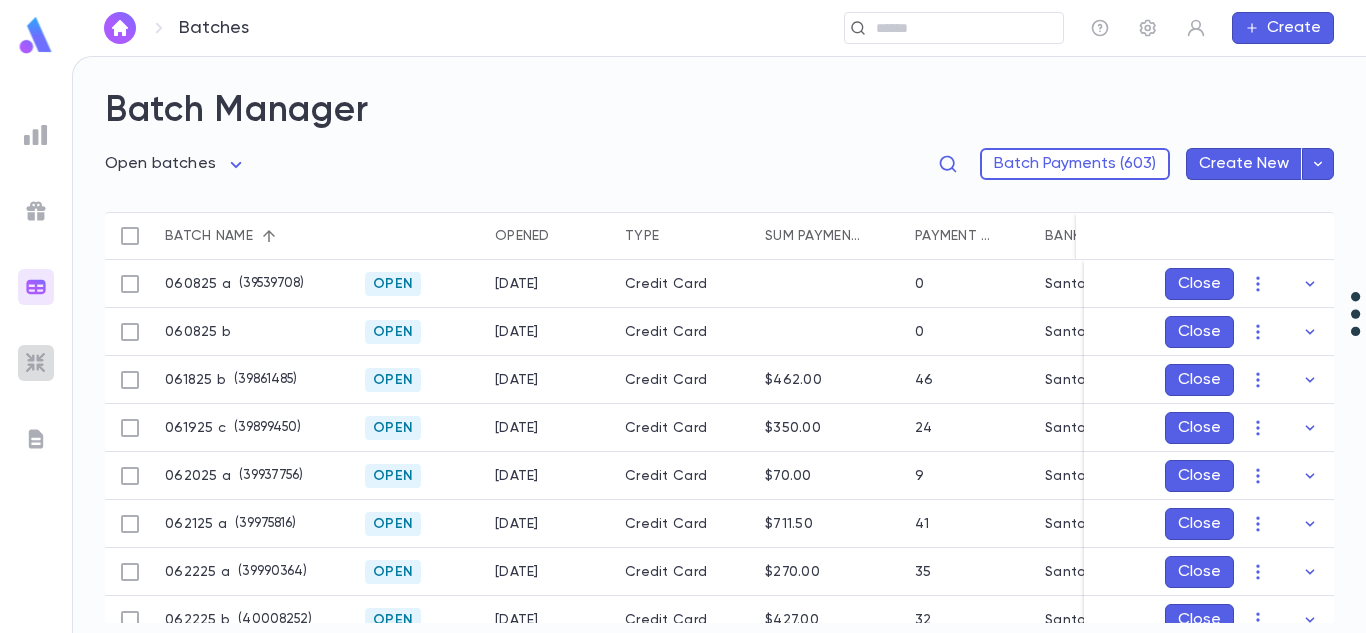 click at bounding box center [36, 363] 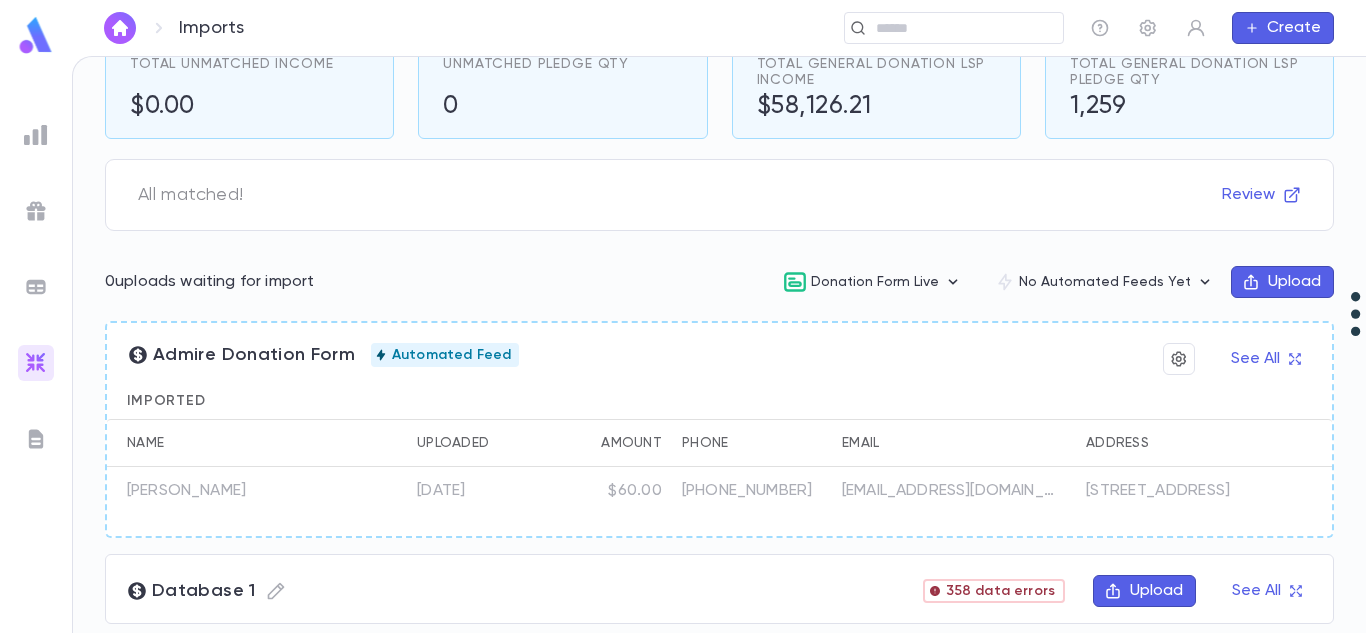scroll, scrollTop: 0, scrollLeft: 0, axis: both 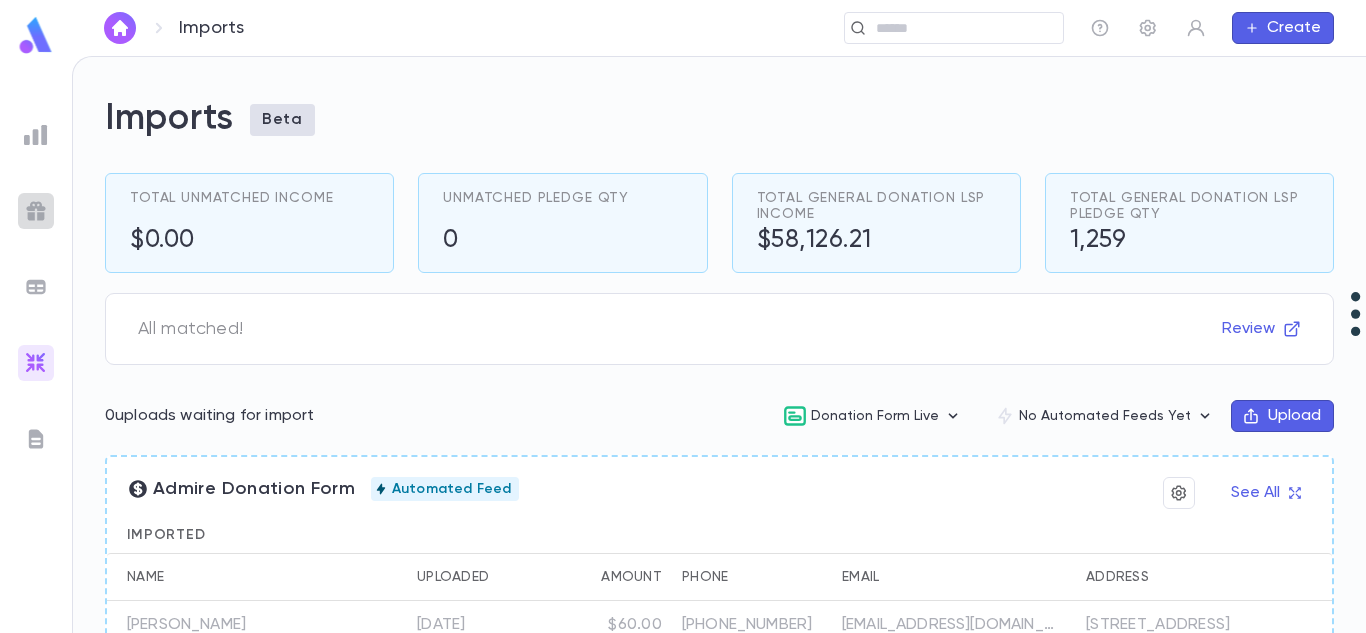 click at bounding box center (36, 211) 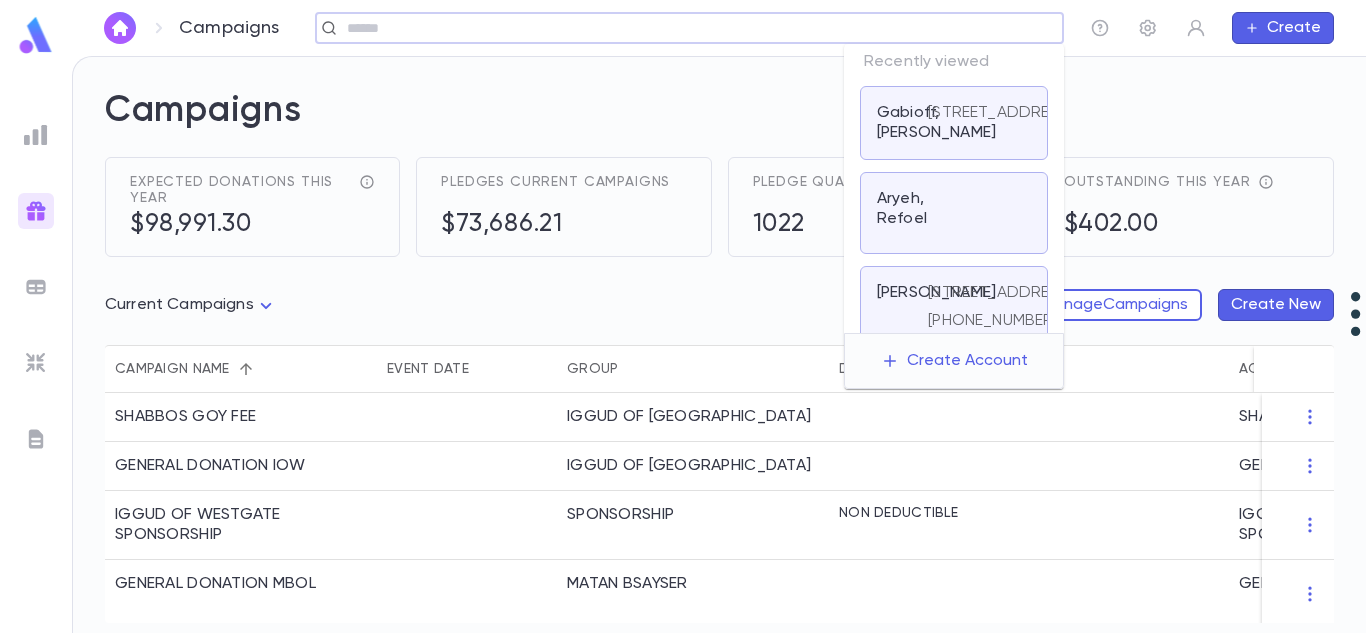click at bounding box center [698, 28] 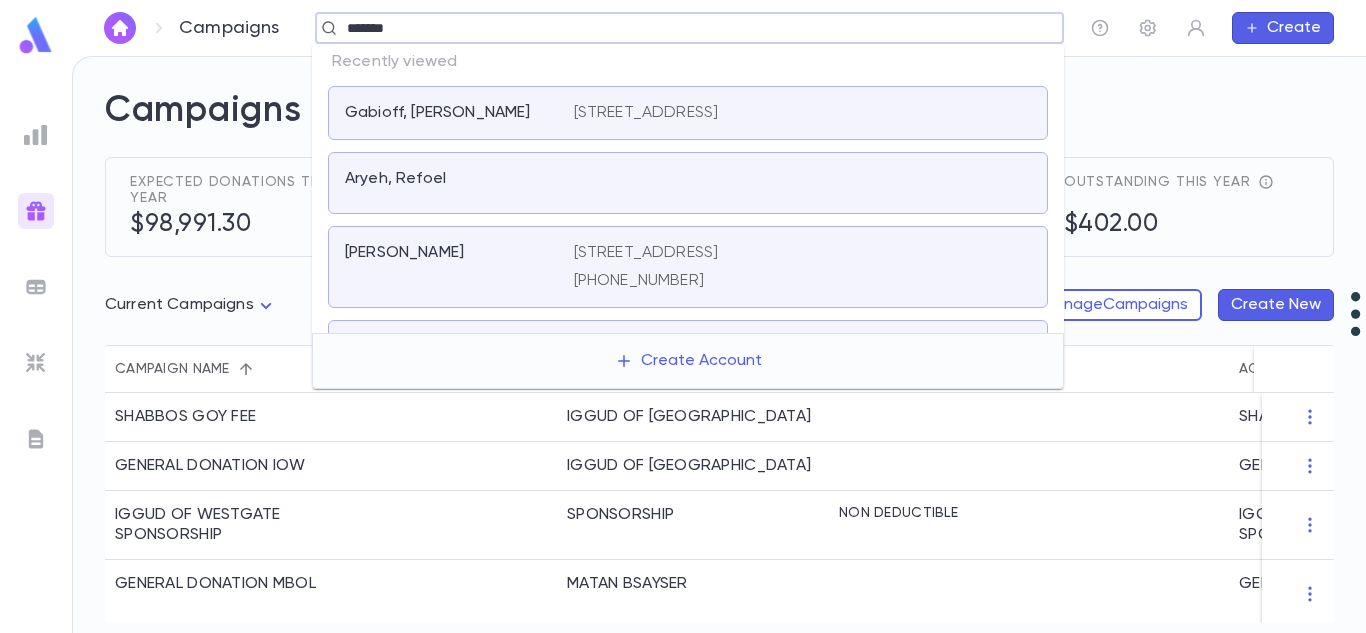 type on "*******" 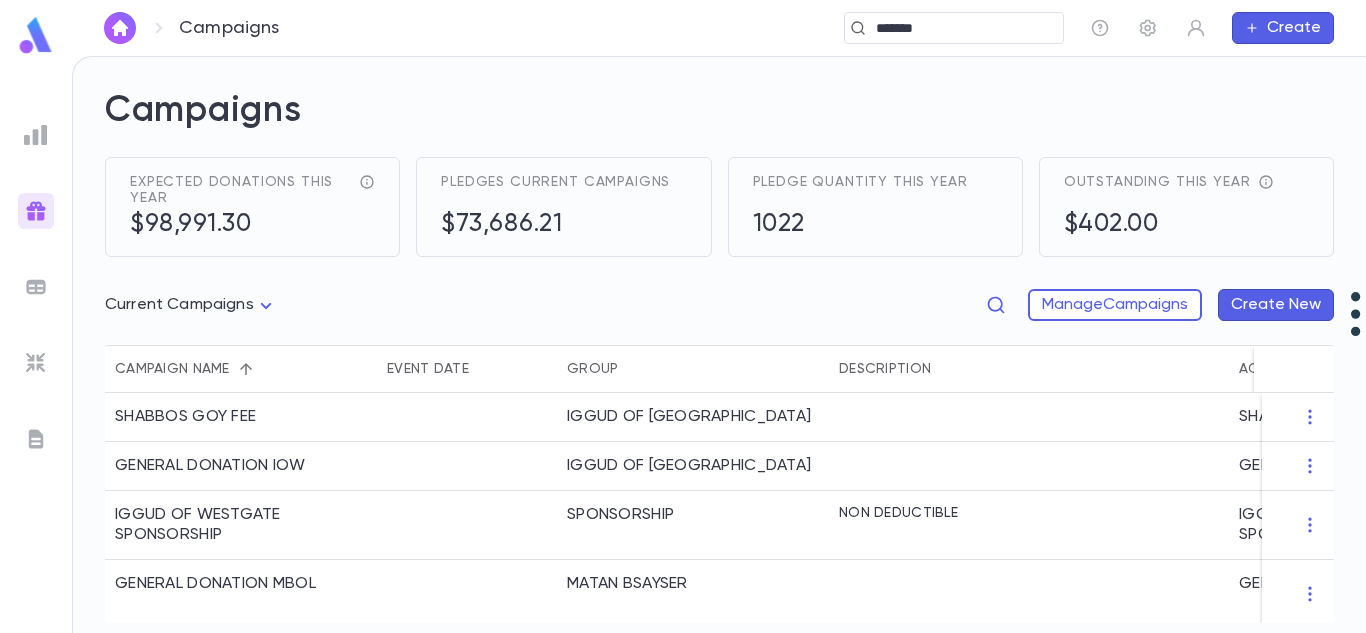 type 